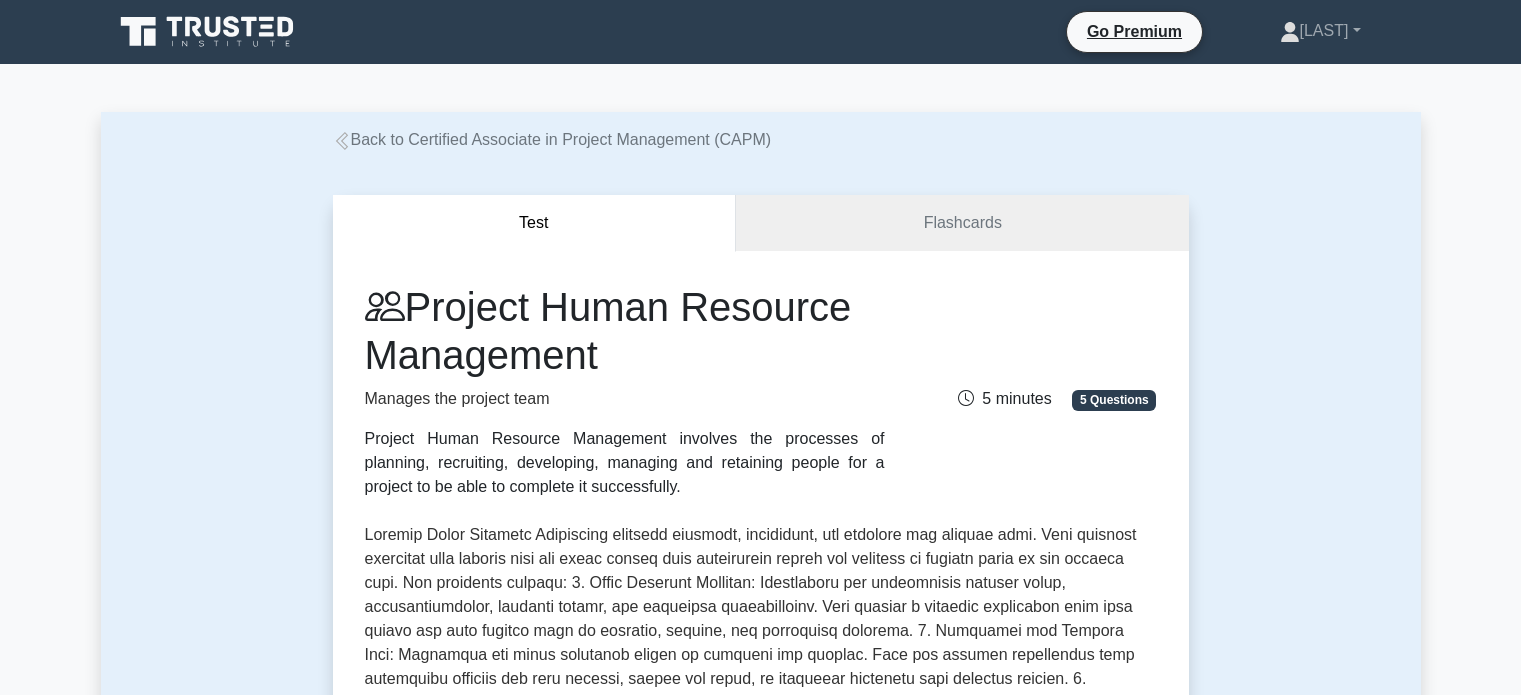 scroll, scrollTop: 684, scrollLeft: 0, axis: vertical 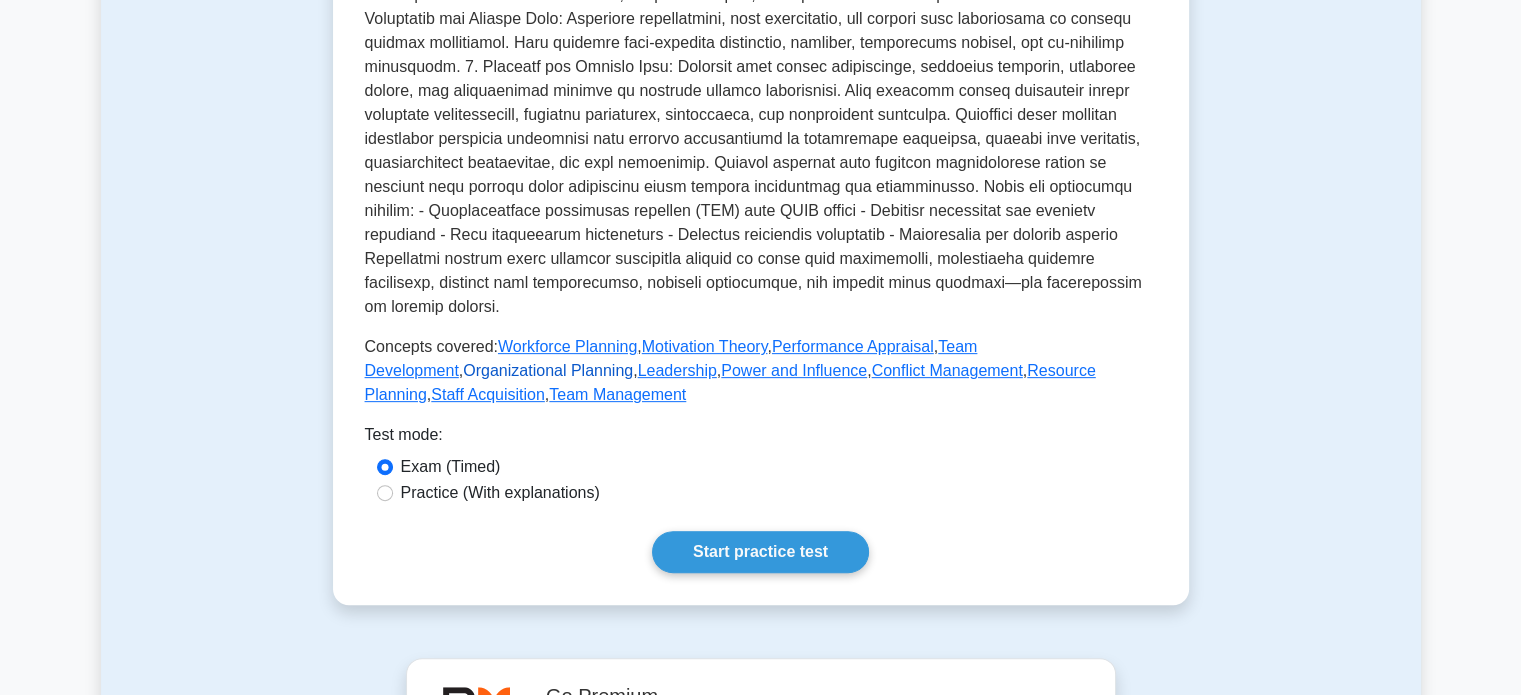 click on "Organizational Planning" at bounding box center (548, 370) 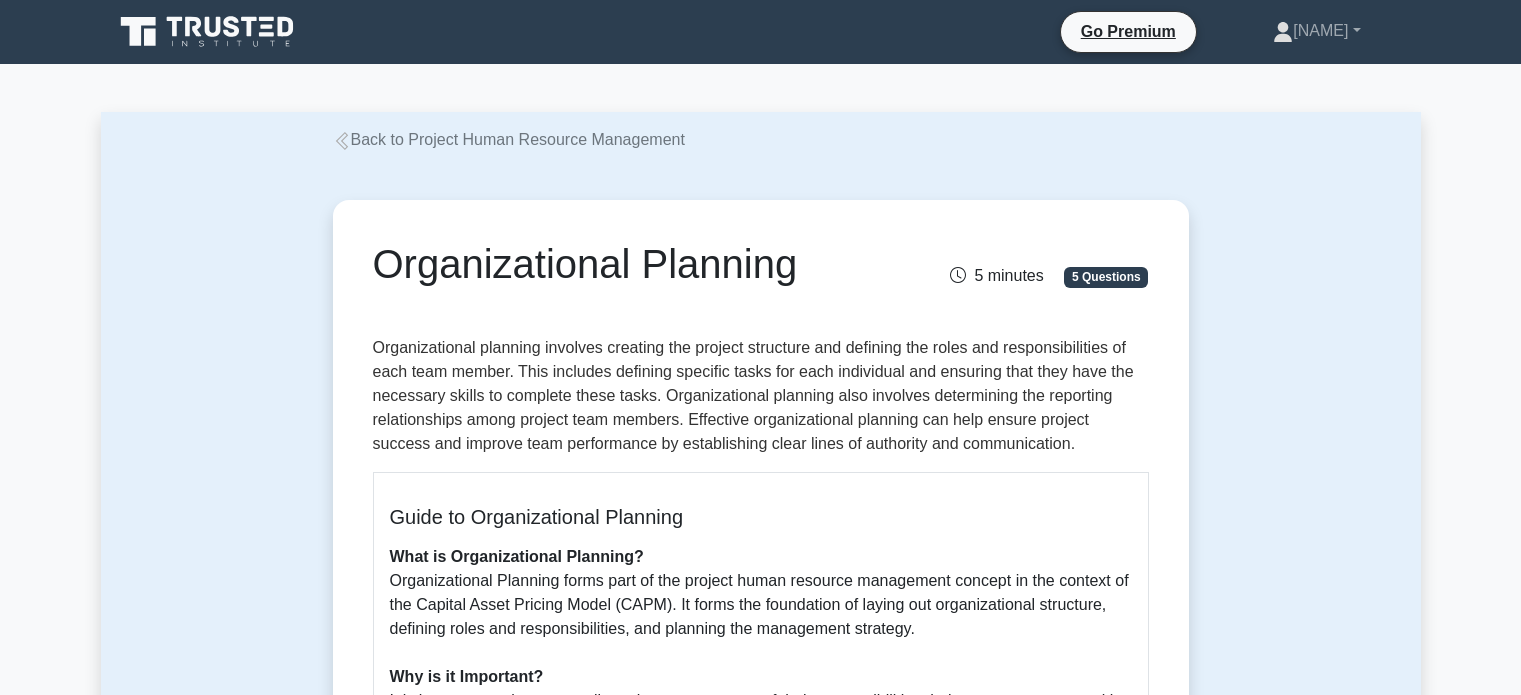 scroll, scrollTop: 0, scrollLeft: 0, axis: both 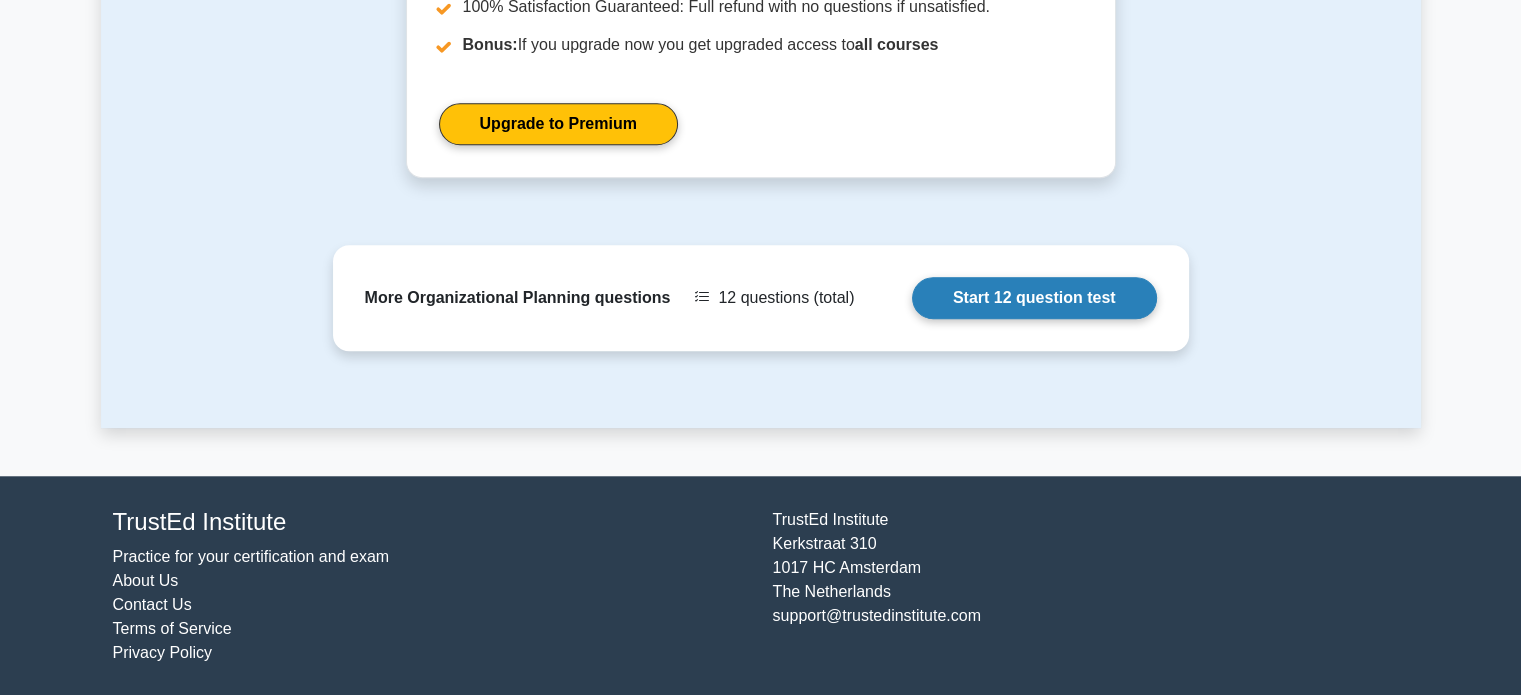 click on "Start 12 question test" at bounding box center [1034, 298] 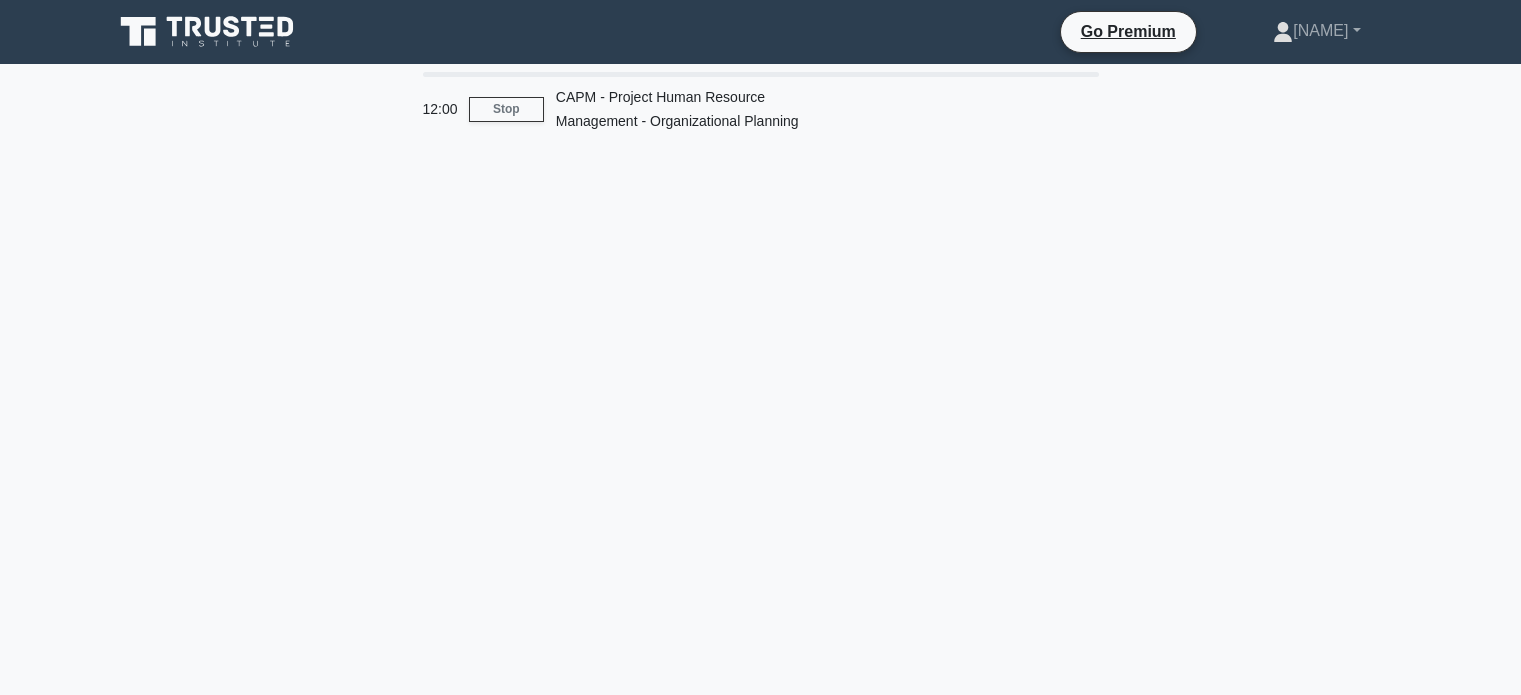 scroll, scrollTop: 0, scrollLeft: 0, axis: both 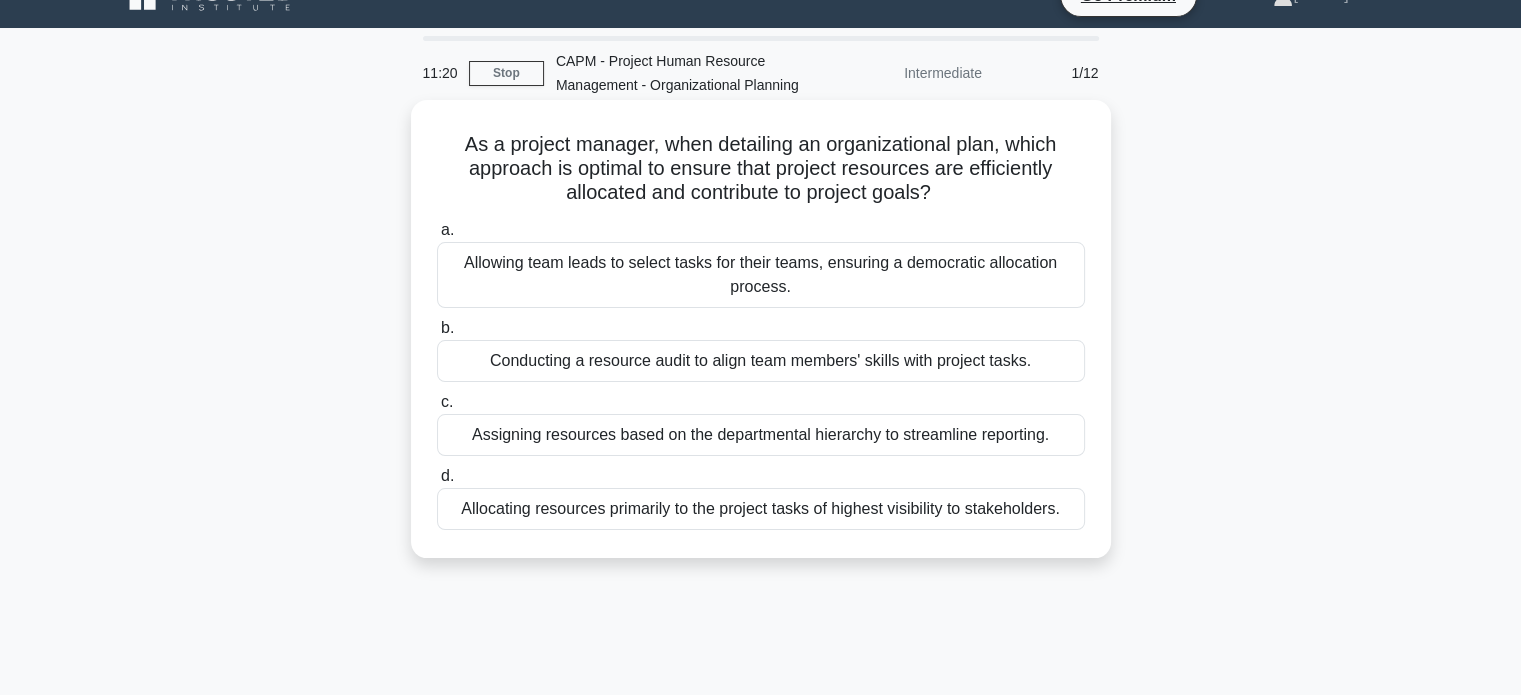 click on "Assigning resources based on the departmental hierarchy to streamline reporting." at bounding box center [761, 435] 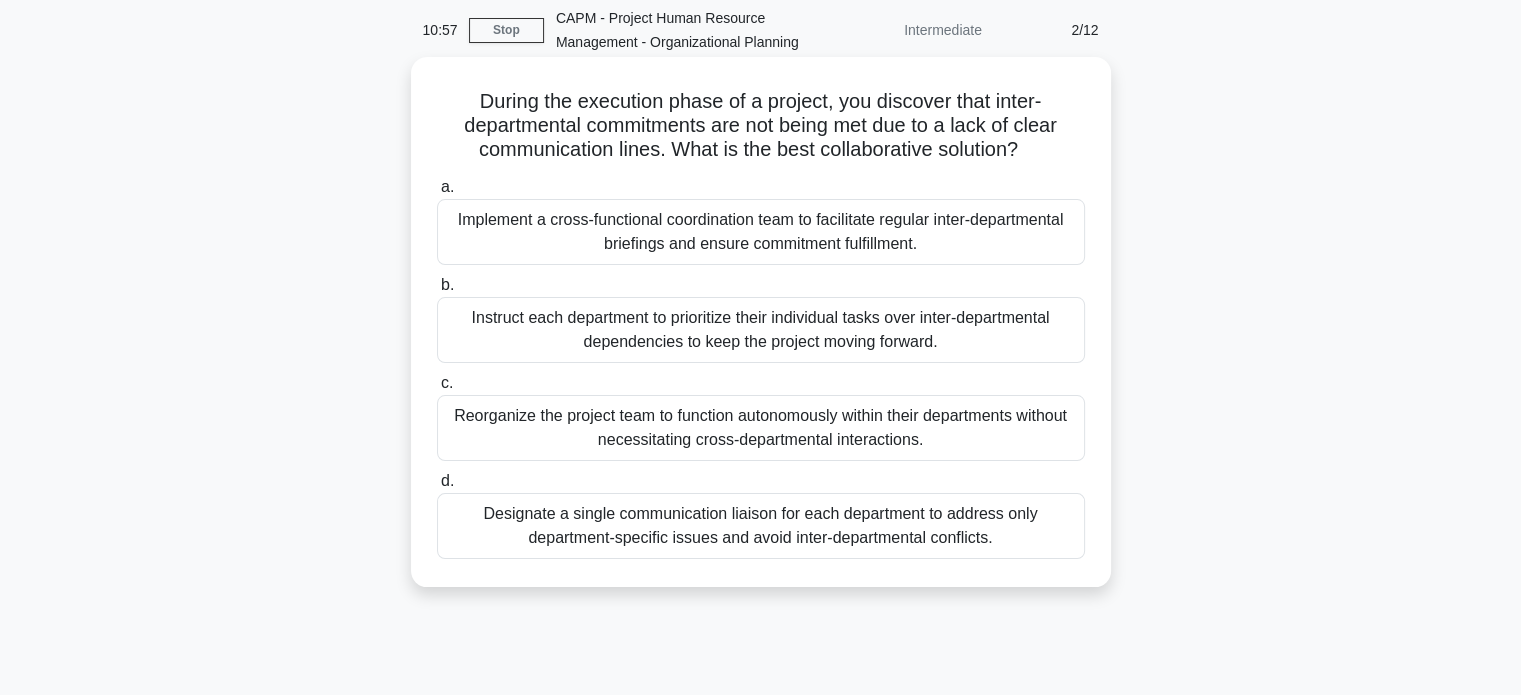 scroll, scrollTop: 80, scrollLeft: 0, axis: vertical 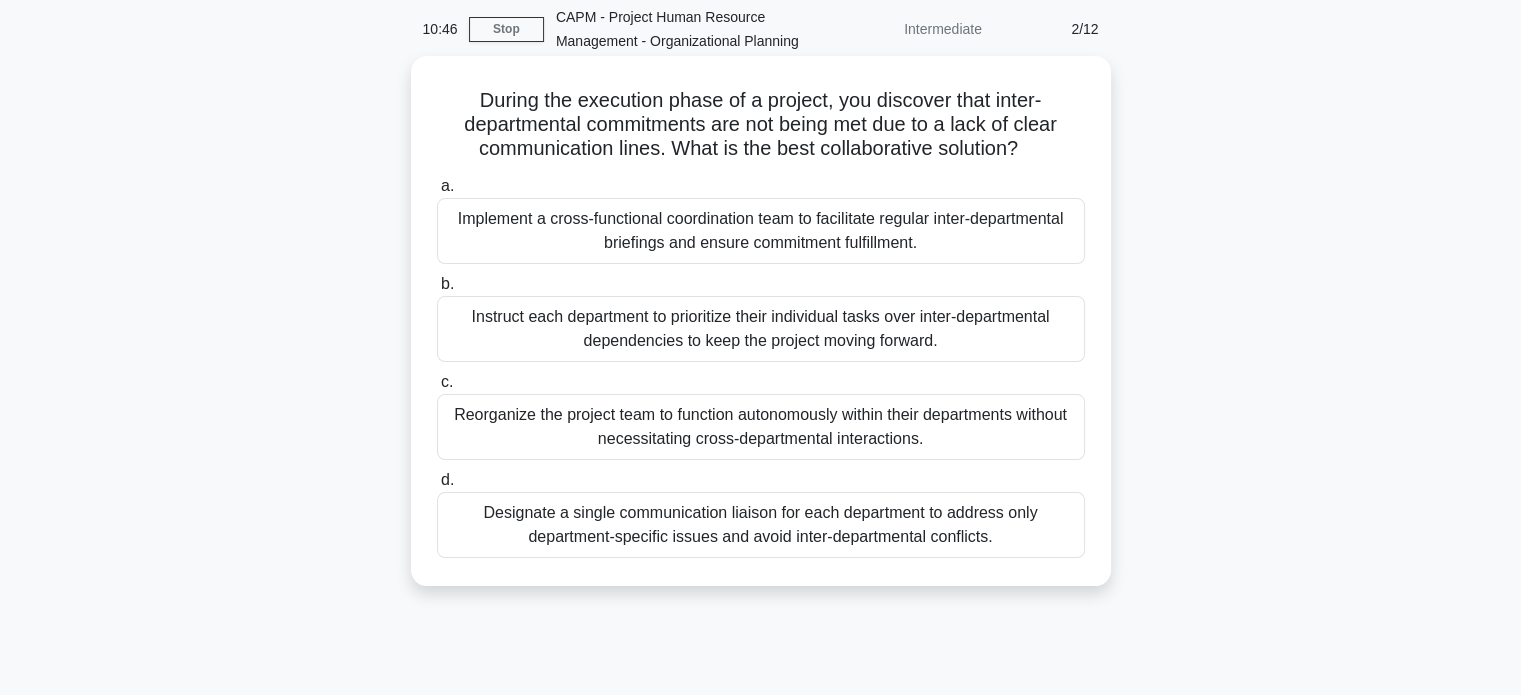 click on "Implement a cross-functional coordination team to facilitate regular inter-departmental briefings and ensure commitment fulfillment." at bounding box center [761, 231] 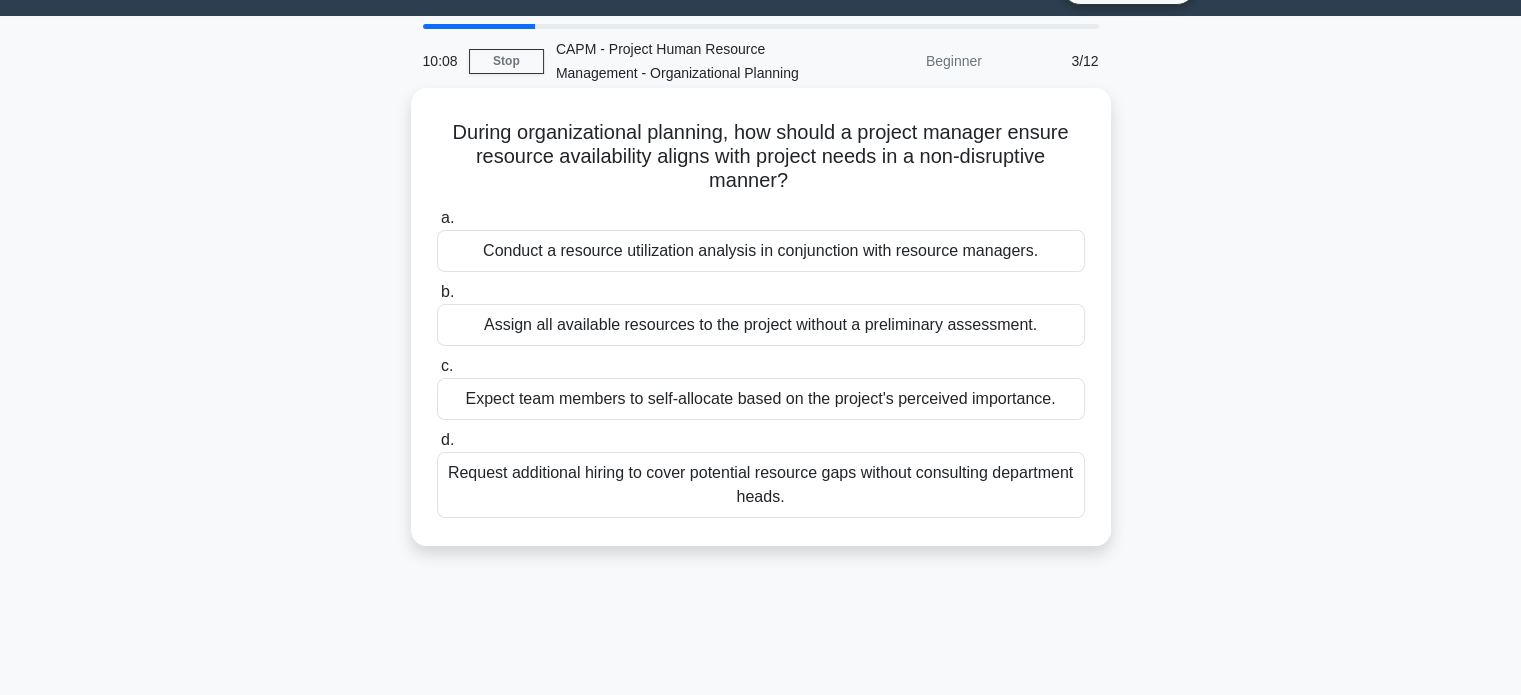 scroll, scrollTop: 50, scrollLeft: 0, axis: vertical 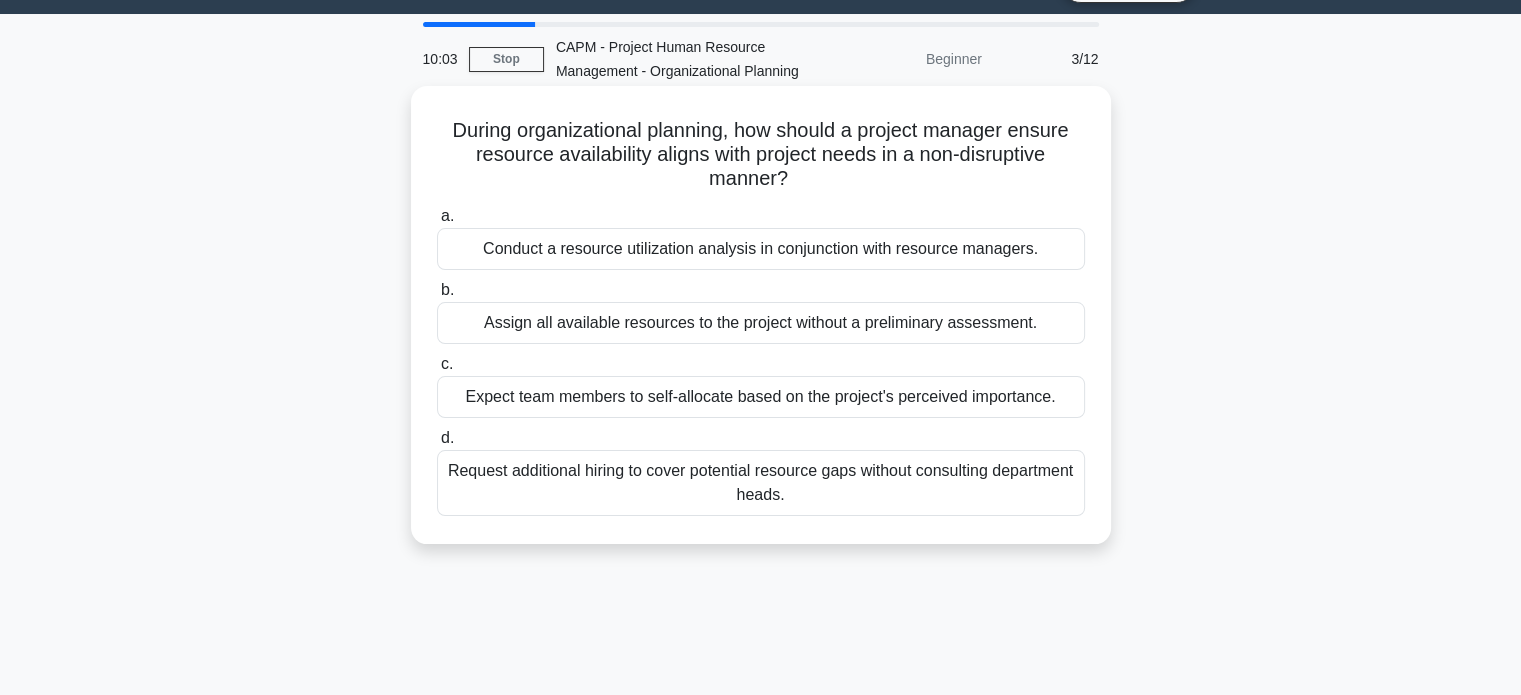 click on "Conduct a resource utilization analysis in conjunction with resource managers." at bounding box center [761, 249] 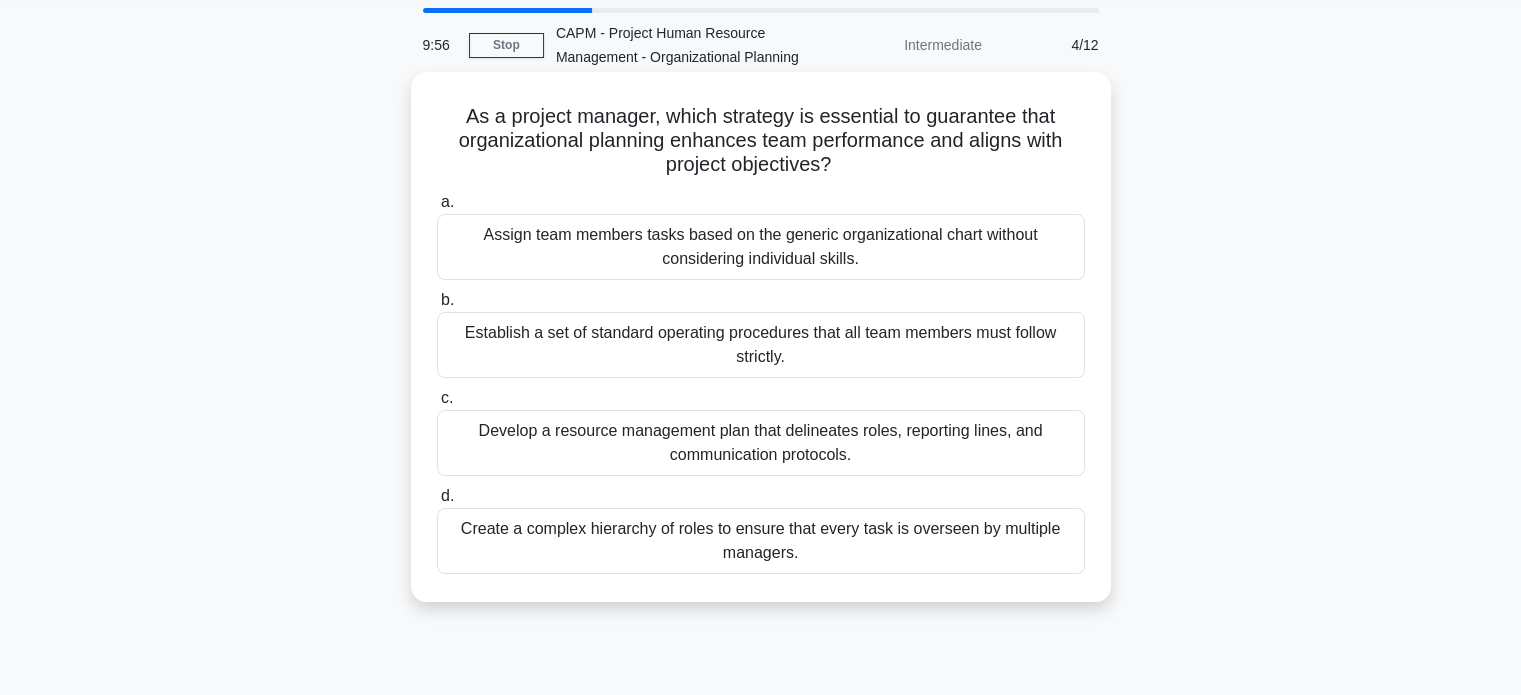 scroll, scrollTop: 66, scrollLeft: 0, axis: vertical 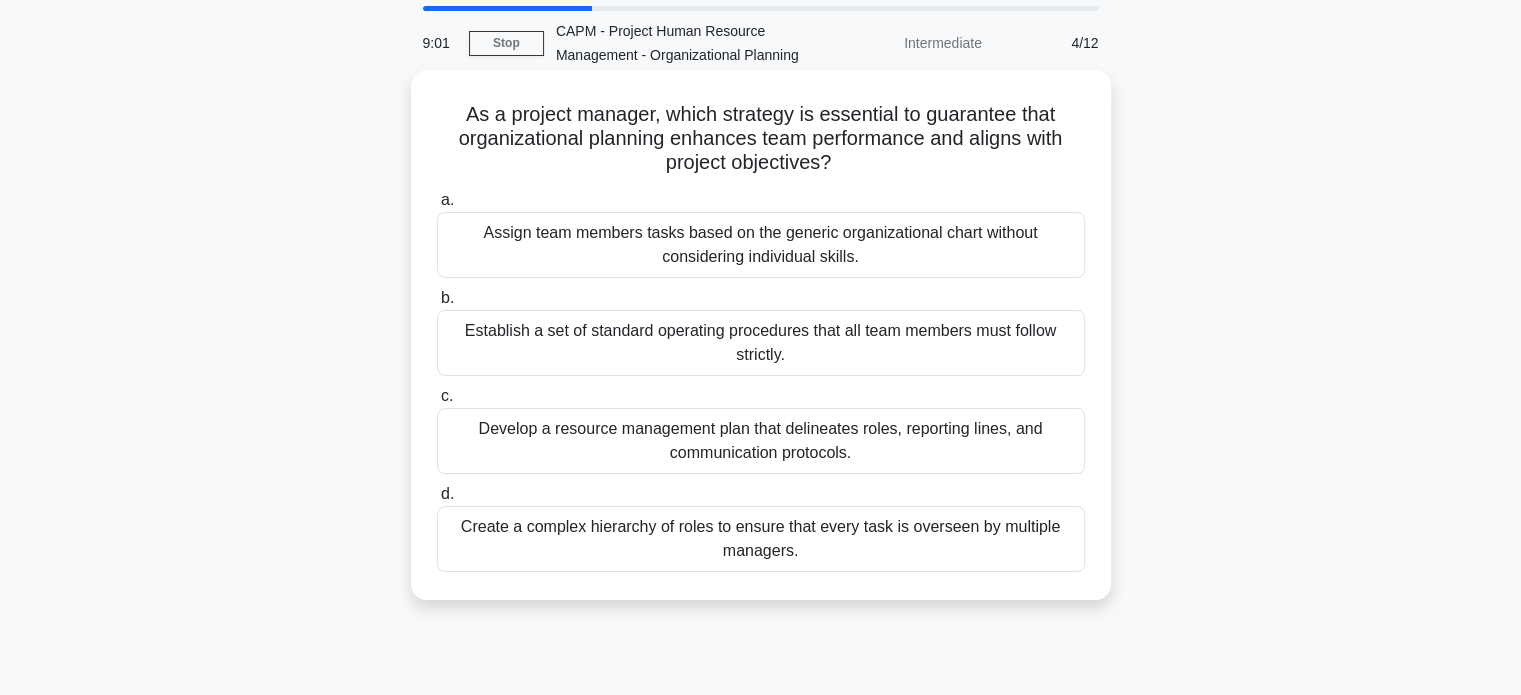click on "Develop a resource management plan that delineates roles, reporting lines, and communication protocols." at bounding box center [761, 441] 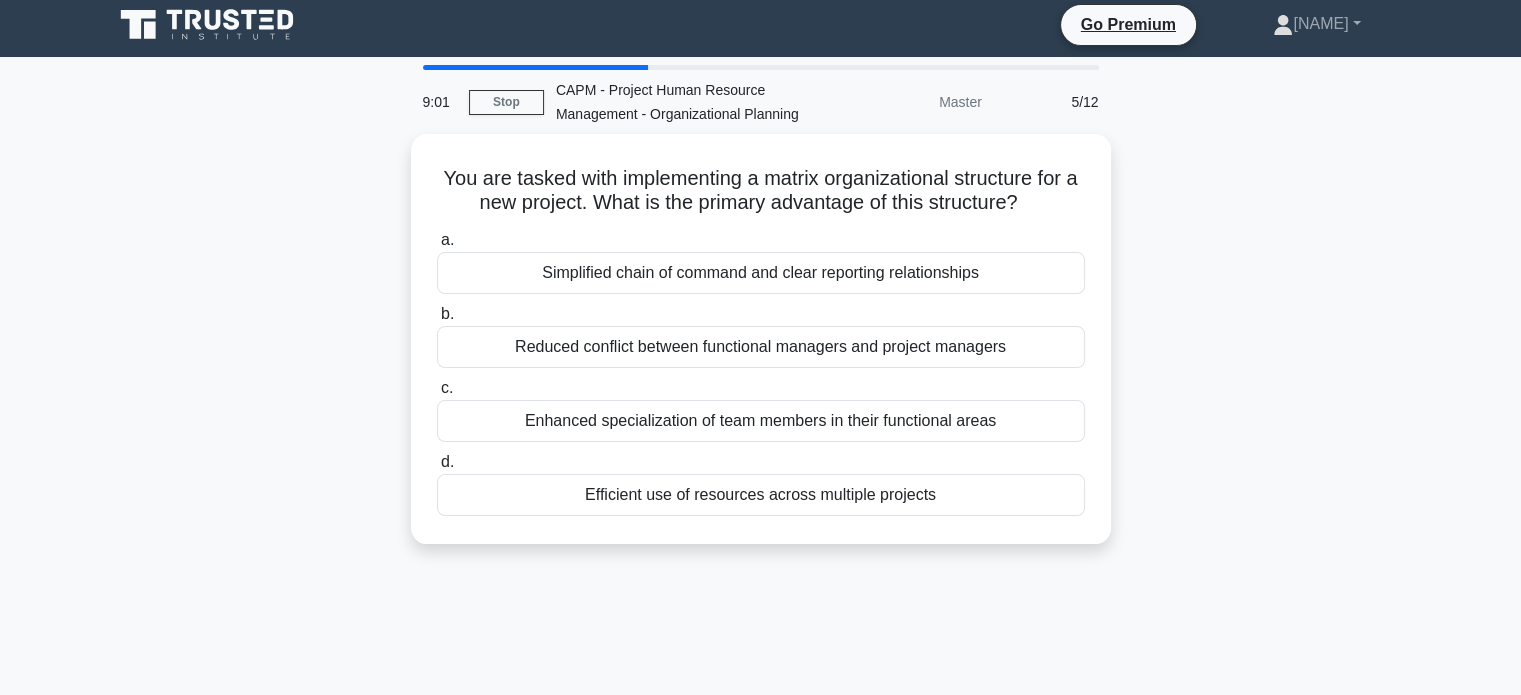 scroll, scrollTop: 0, scrollLeft: 0, axis: both 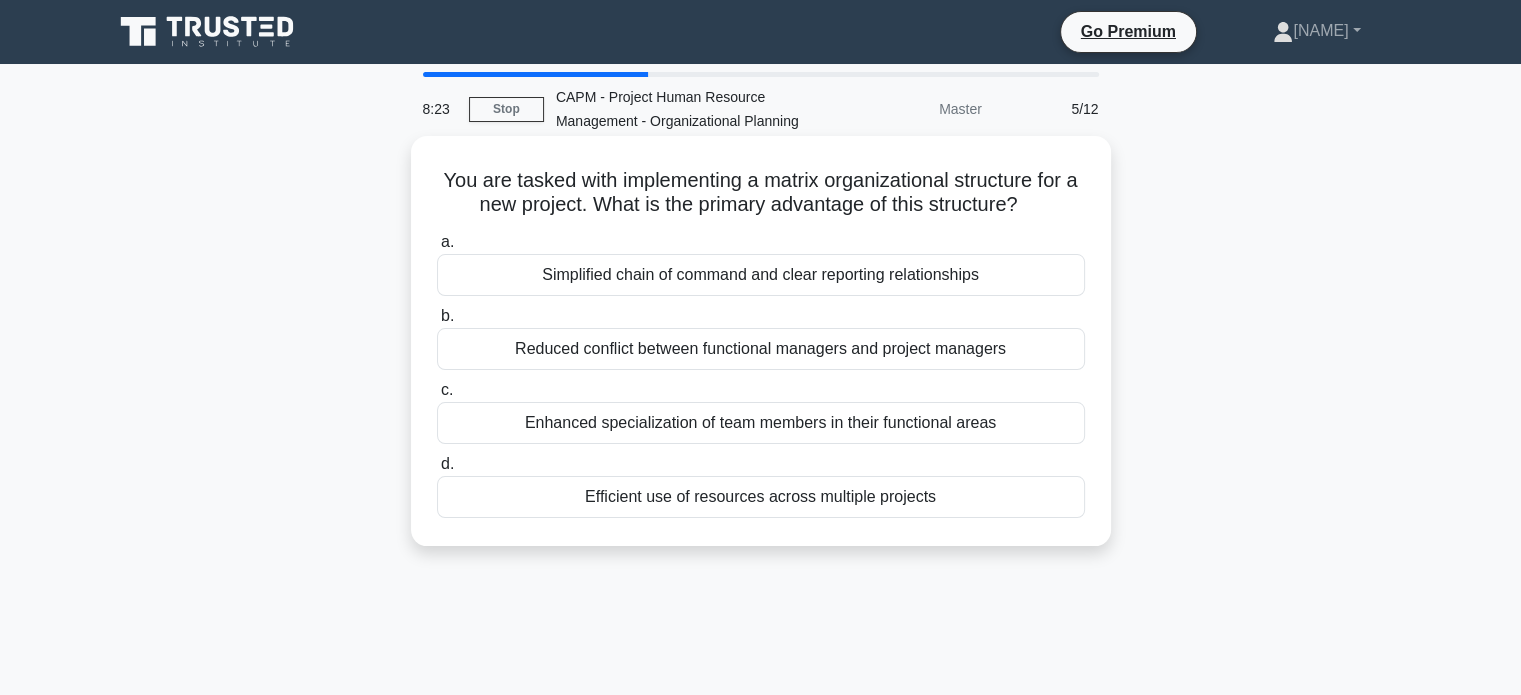 click on "Enhanced specialization of team members in their functional areas" at bounding box center [761, 423] 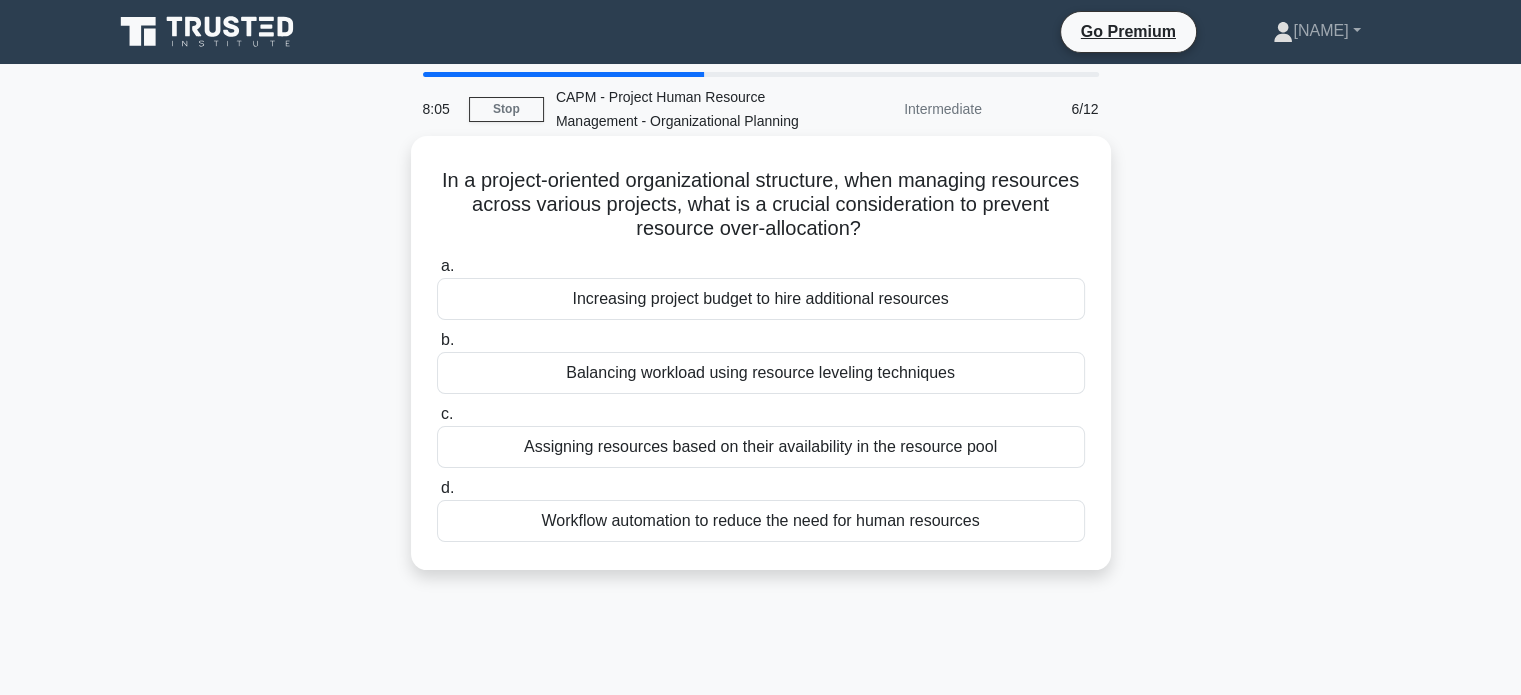 scroll, scrollTop: 4, scrollLeft: 0, axis: vertical 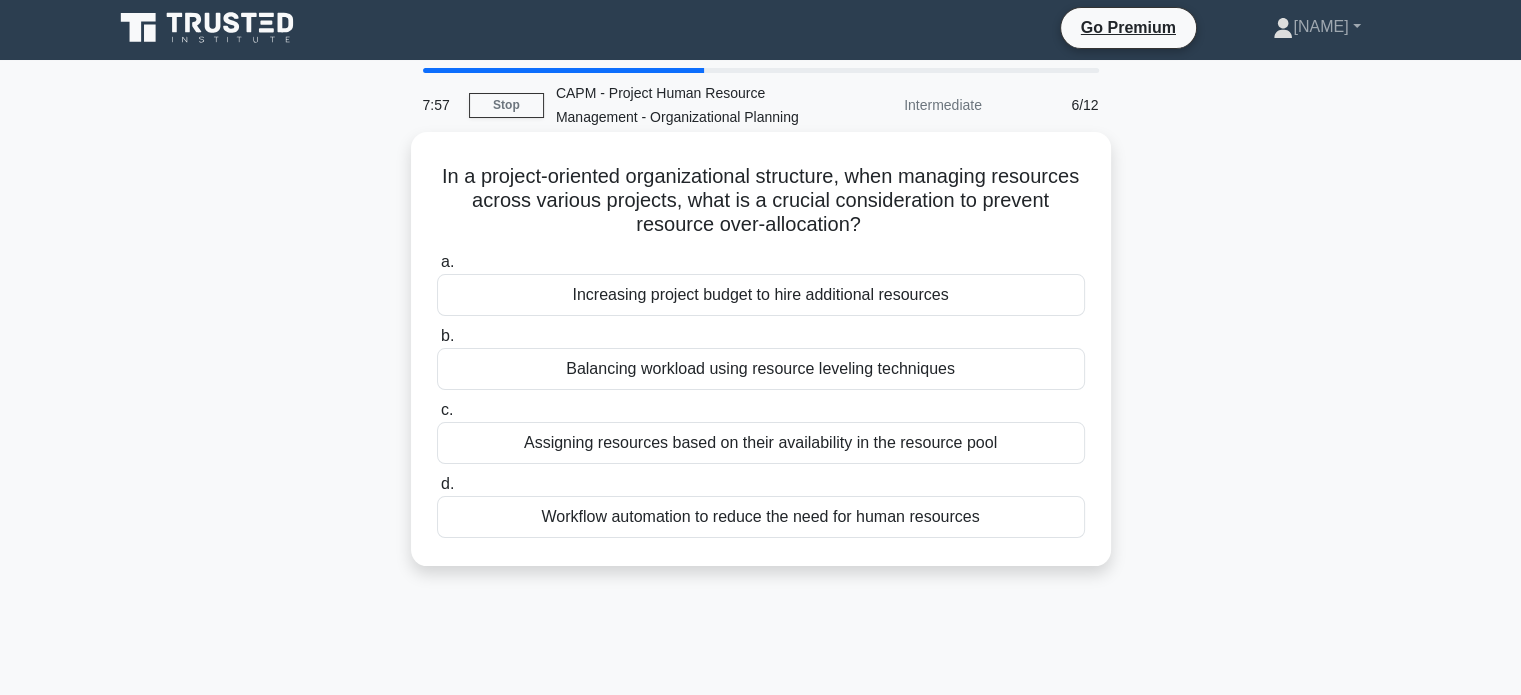 click on "Assigning resources based on their availability in the resource pool" at bounding box center (761, 443) 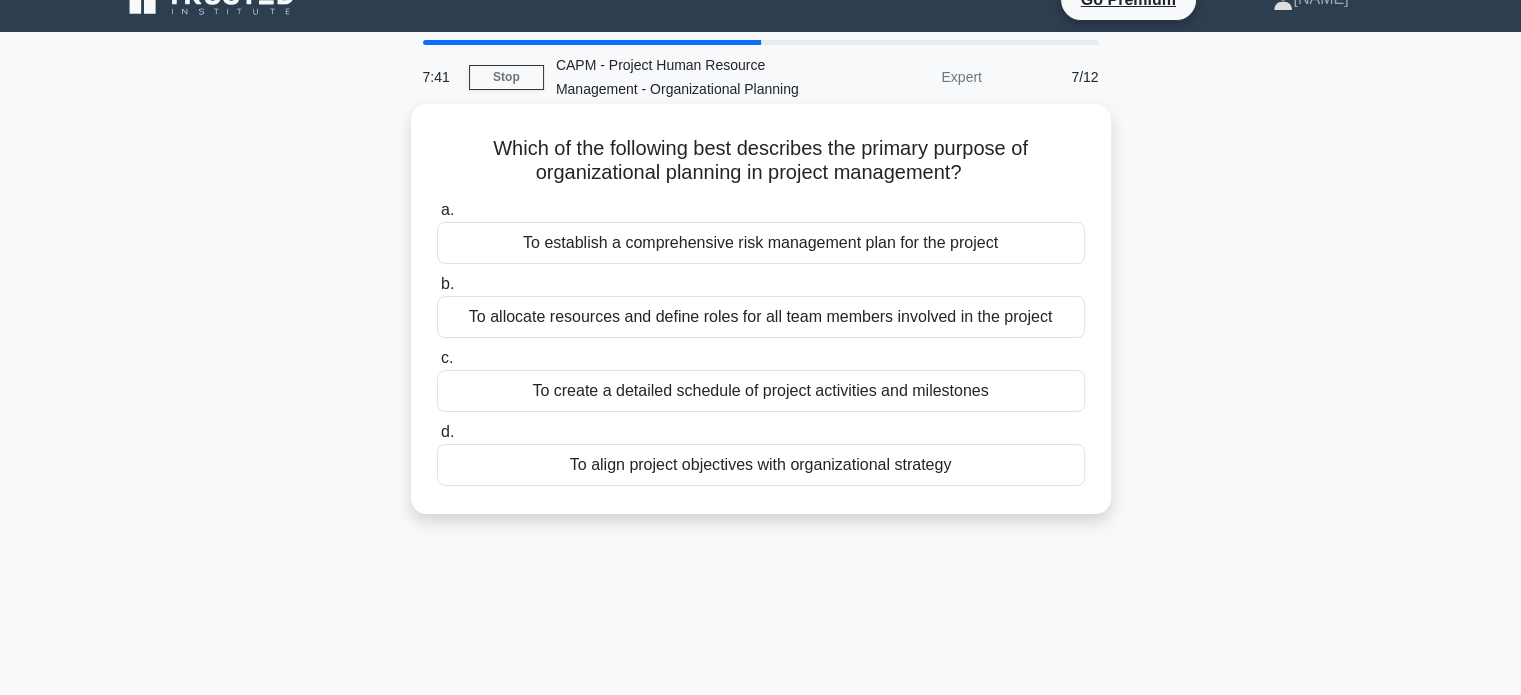 scroll, scrollTop: 32, scrollLeft: 0, axis: vertical 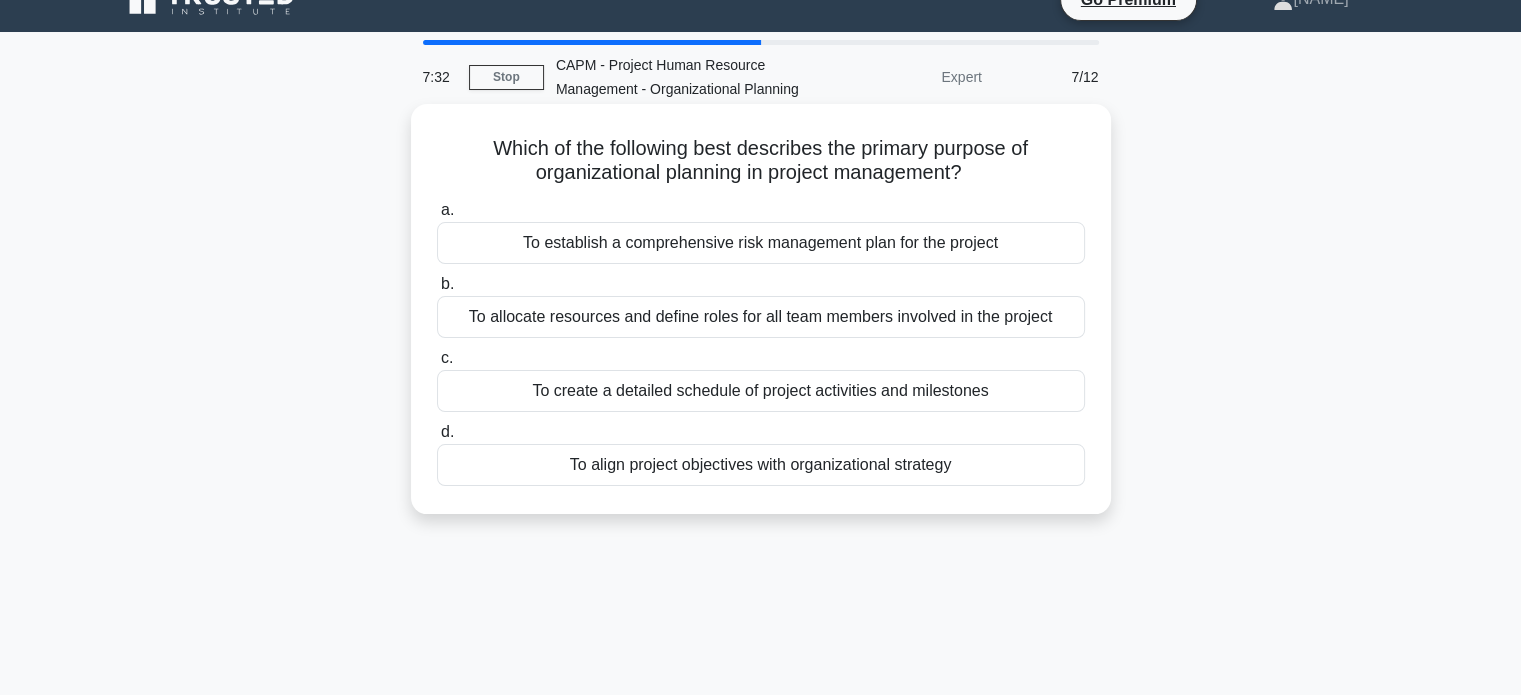 click on "To align project objectives with organizational strategy" at bounding box center (761, 465) 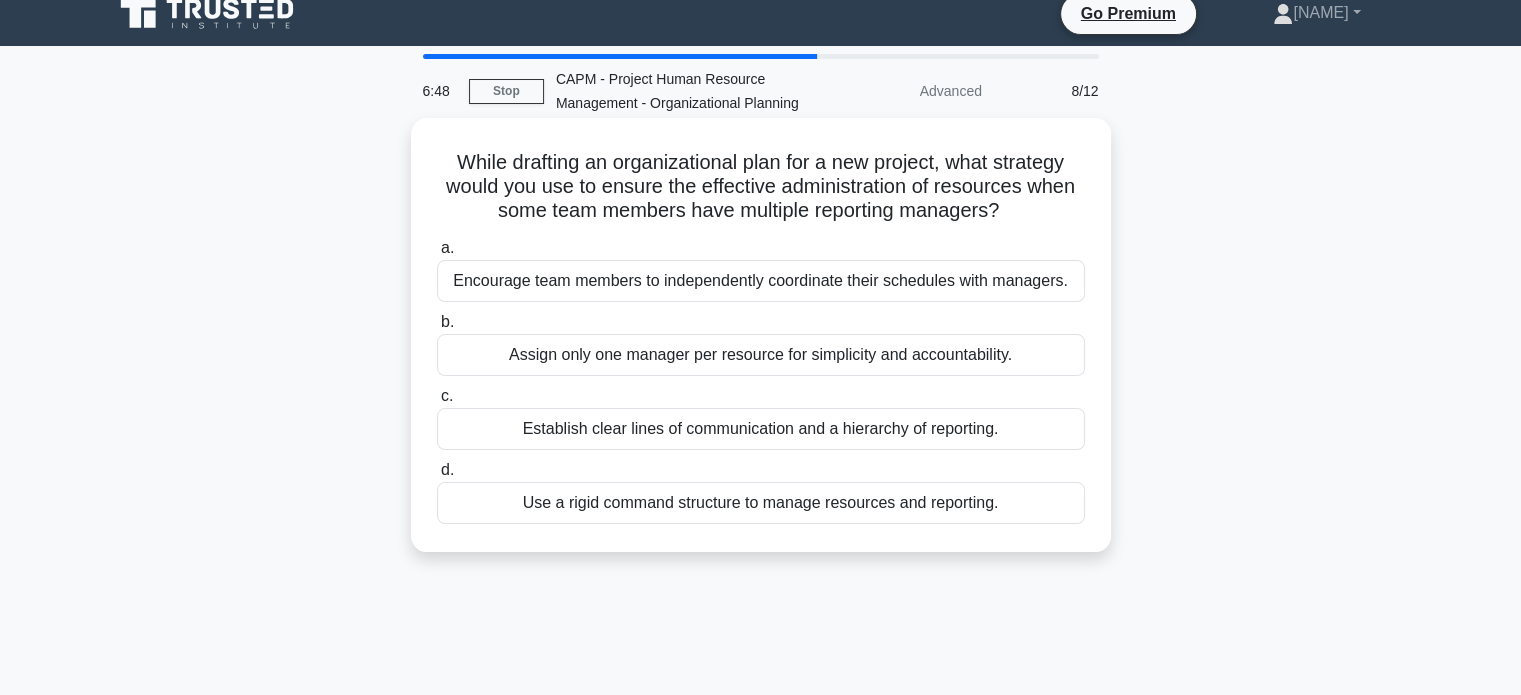 scroll, scrollTop: 19, scrollLeft: 0, axis: vertical 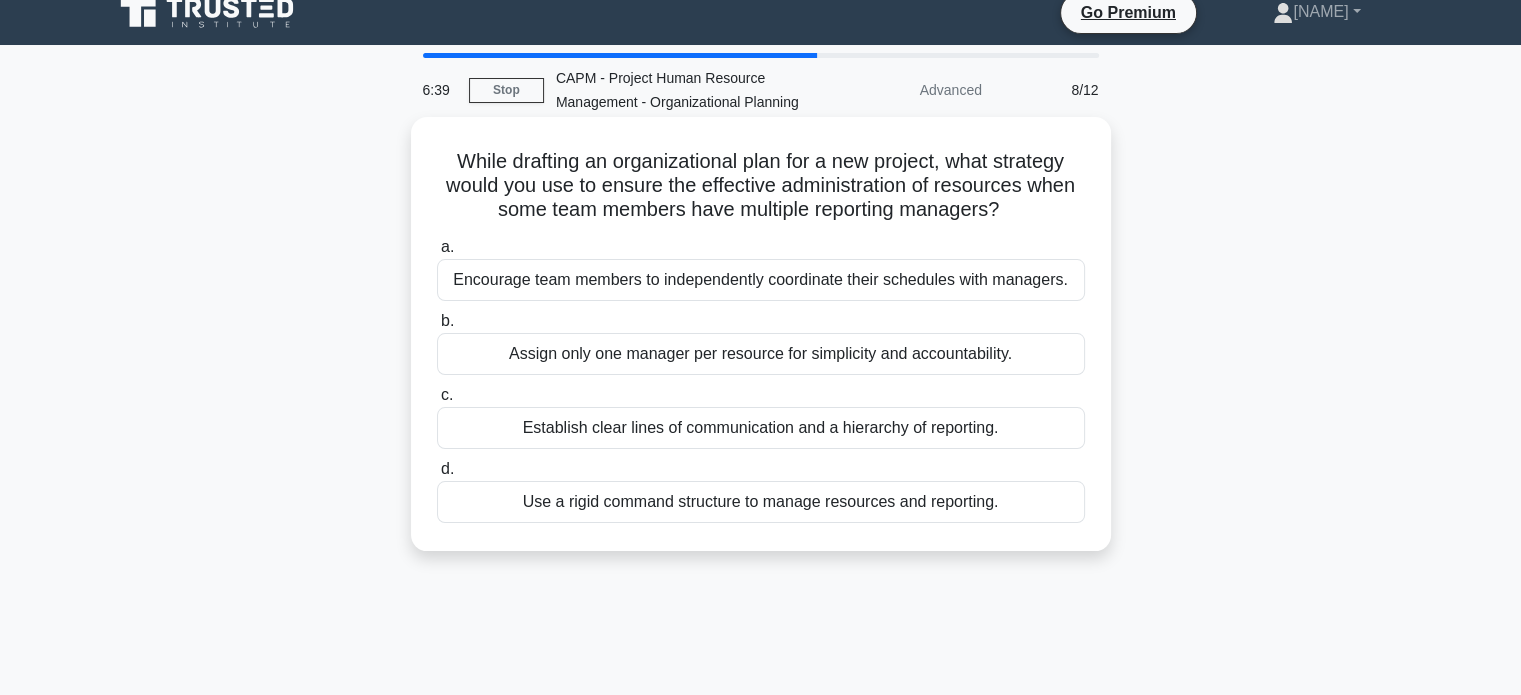 click on "Establish clear lines of communication and a hierarchy of reporting." at bounding box center (761, 428) 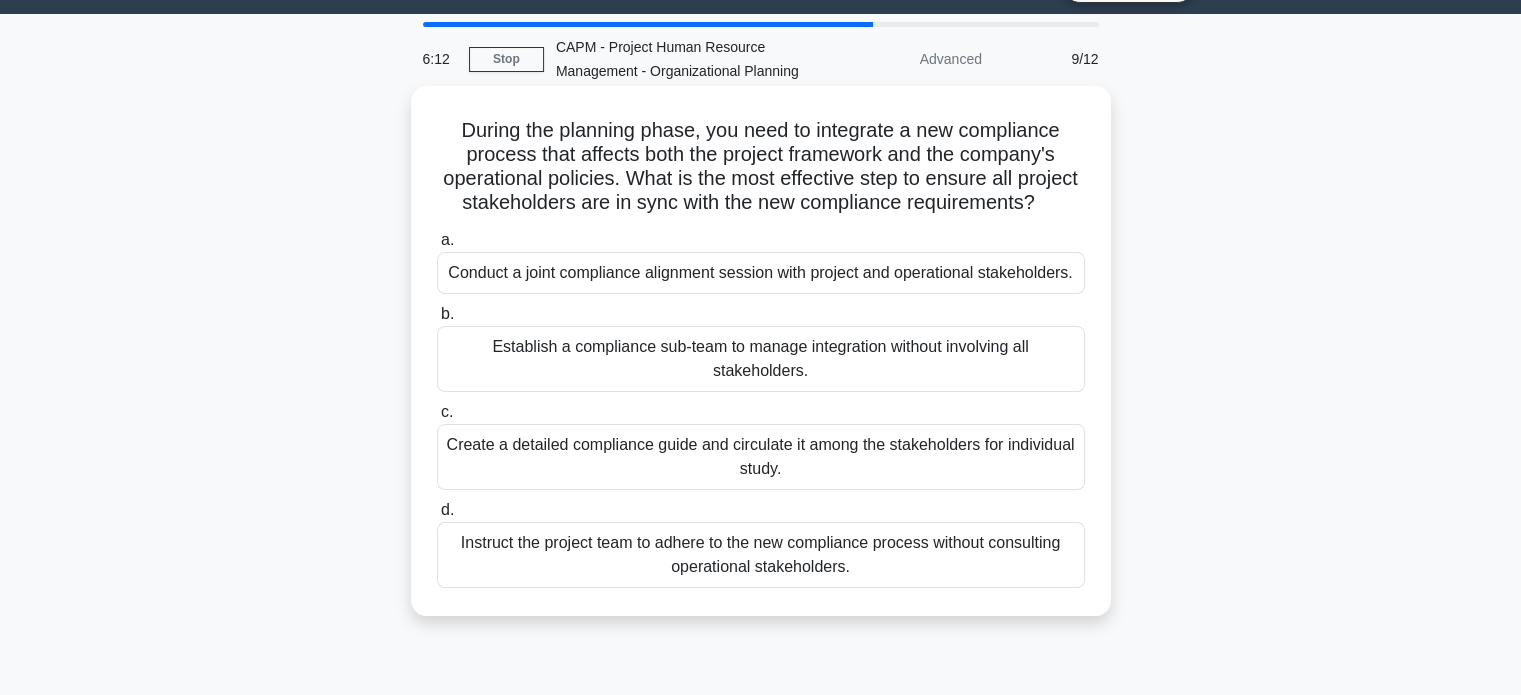 scroll, scrollTop: 18, scrollLeft: 0, axis: vertical 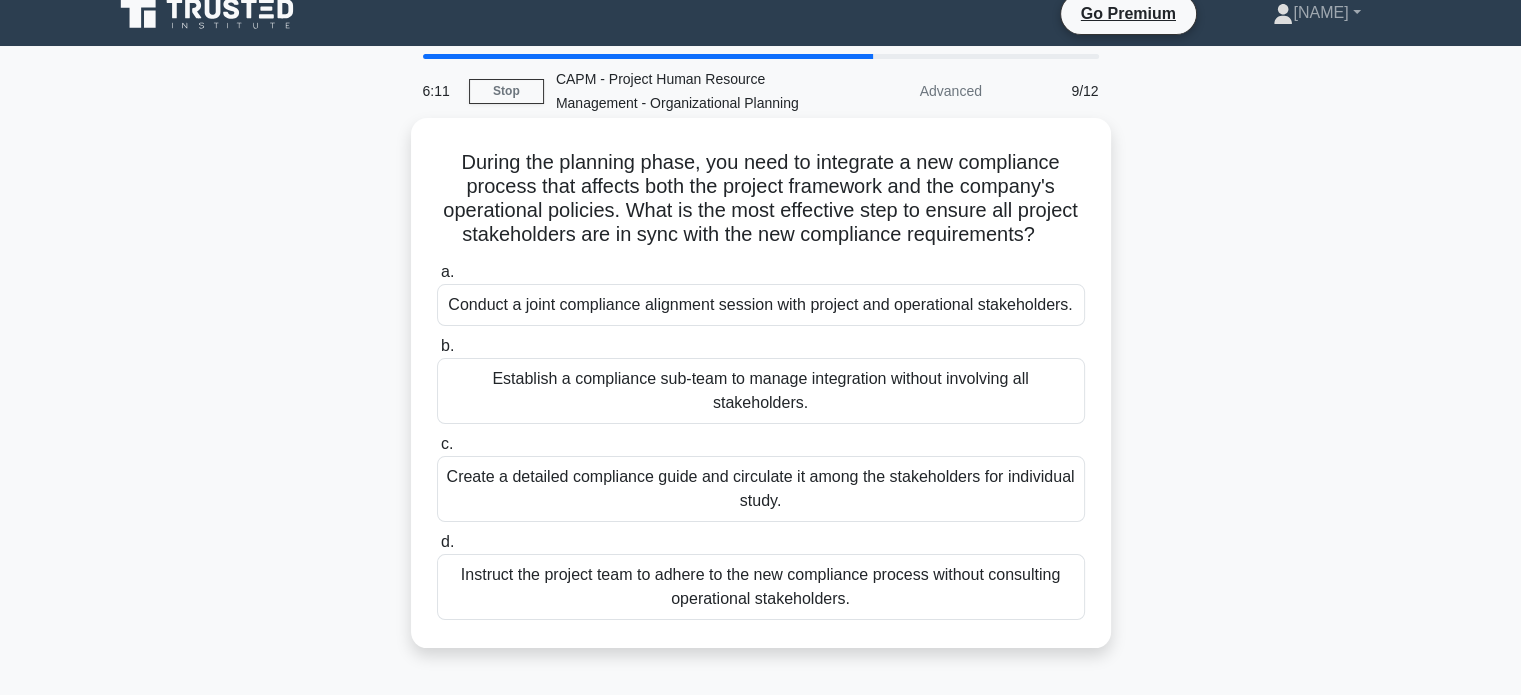 click on "Conduct a joint compliance alignment session with project and operational stakeholders." at bounding box center (761, 305) 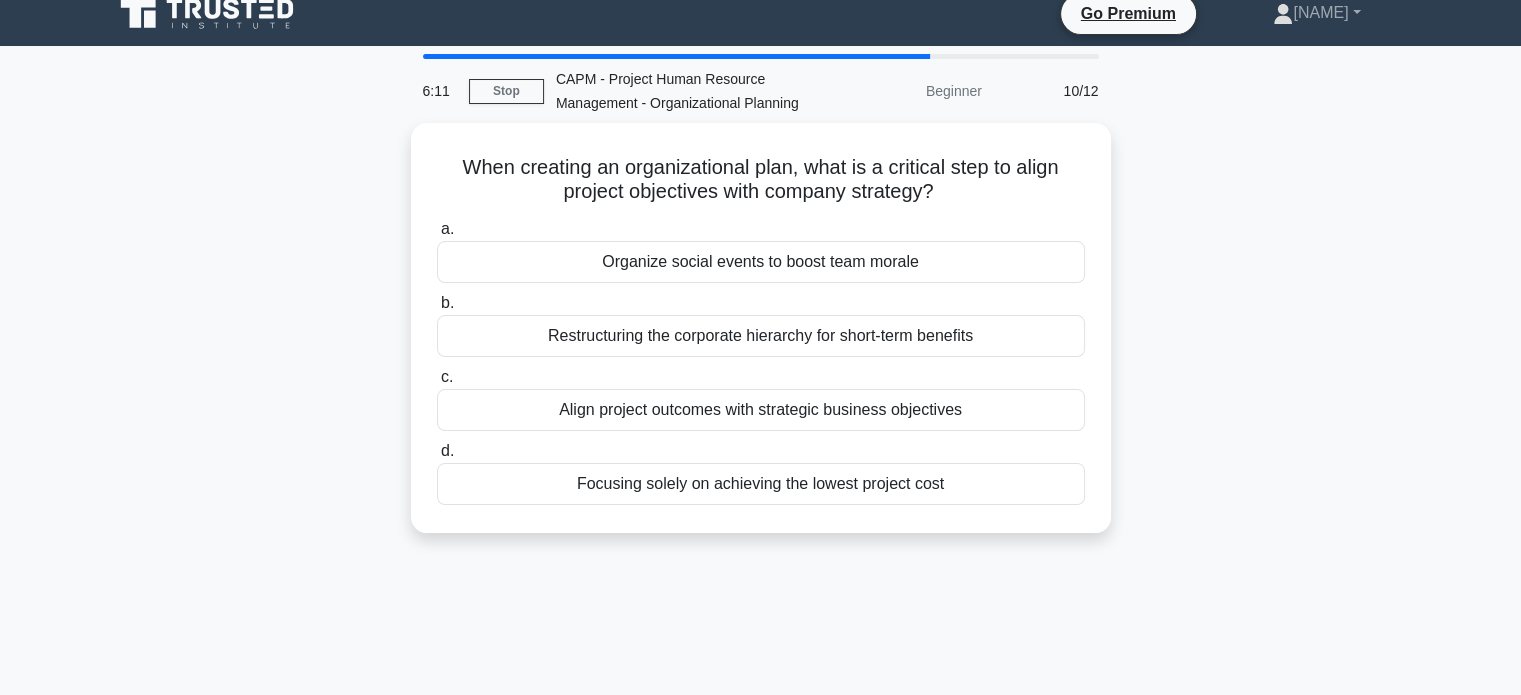 scroll, scrollTop: 0, scrollLeft: 0, axis: both 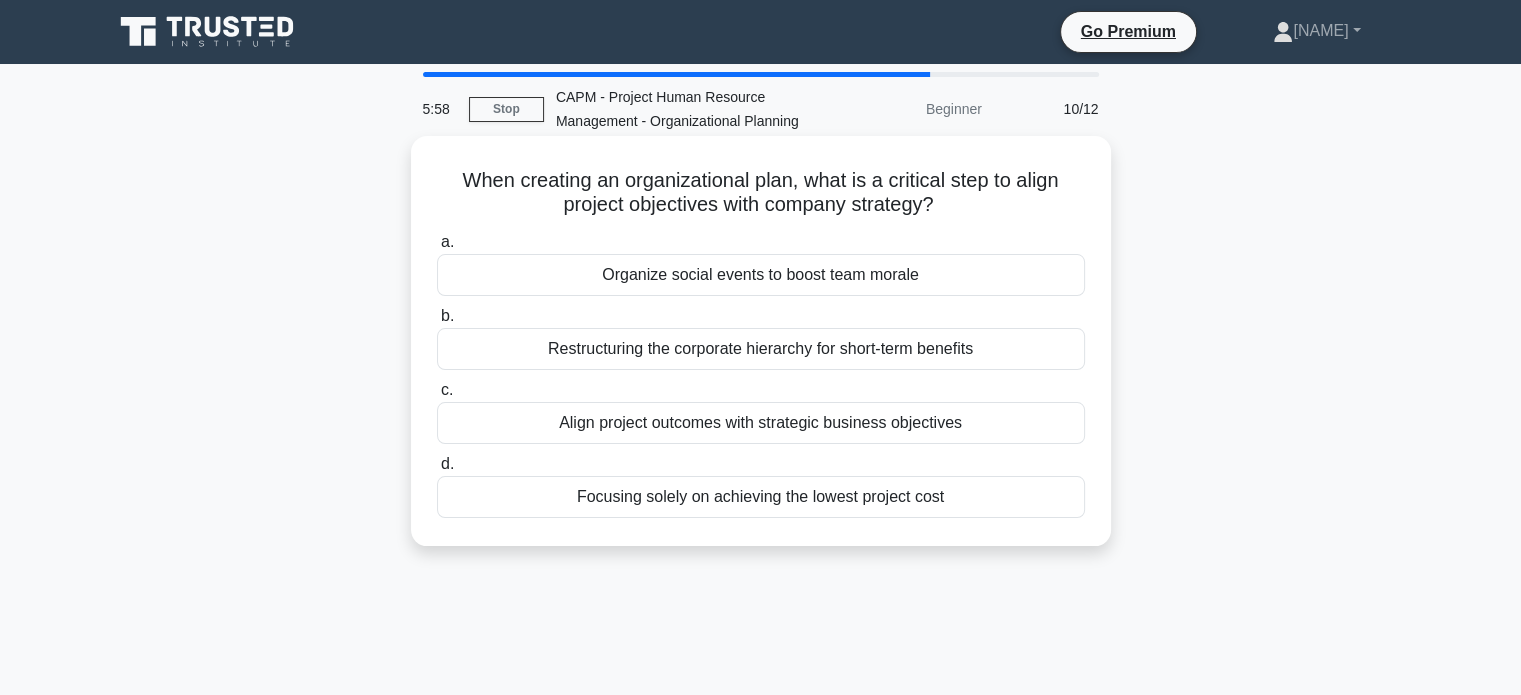 click on "Align project outcomes with strategic business objectives" at bounding box center (761, 423) 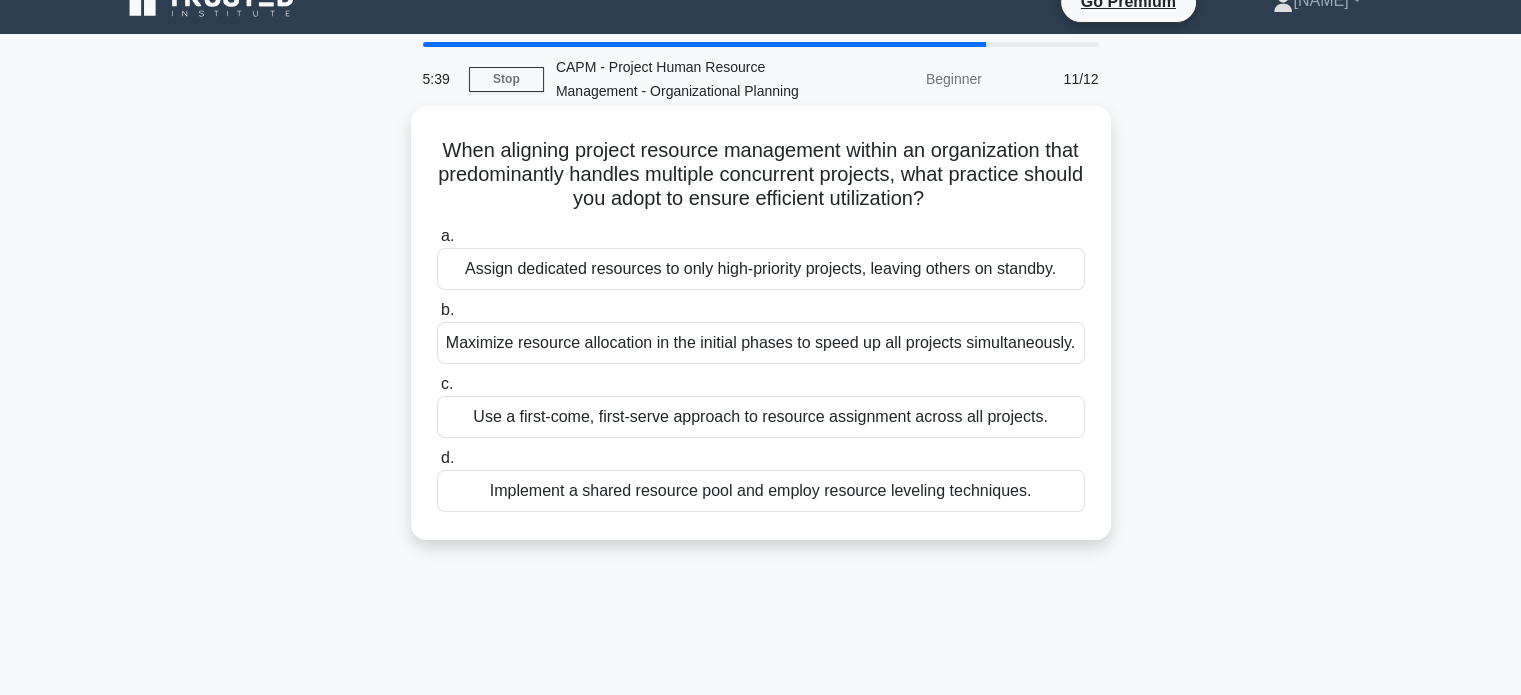 scroll, scrollTop: 31, scrollLeft: 0, axis: vertical 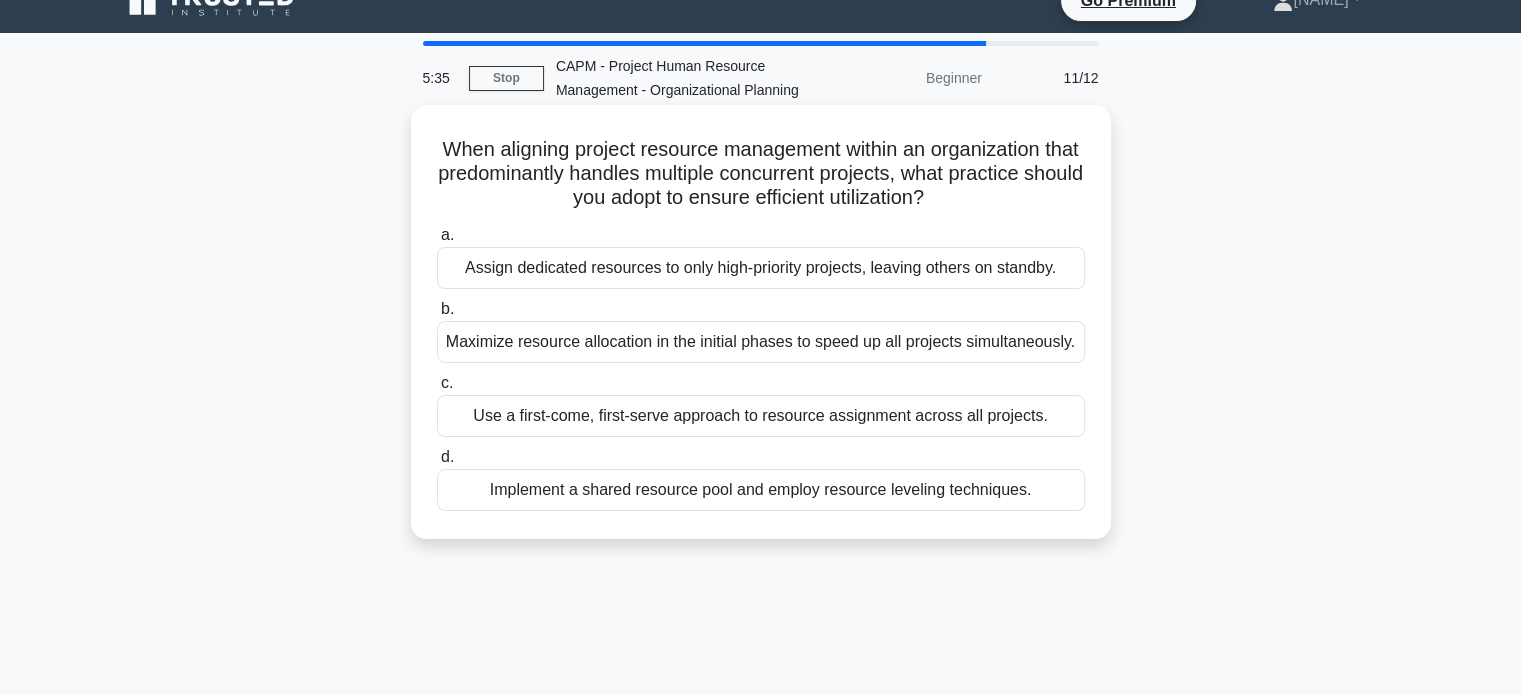 click on "Implement a shared resource pool and employ resource leveling techniques." at bounding box center [761, 490] 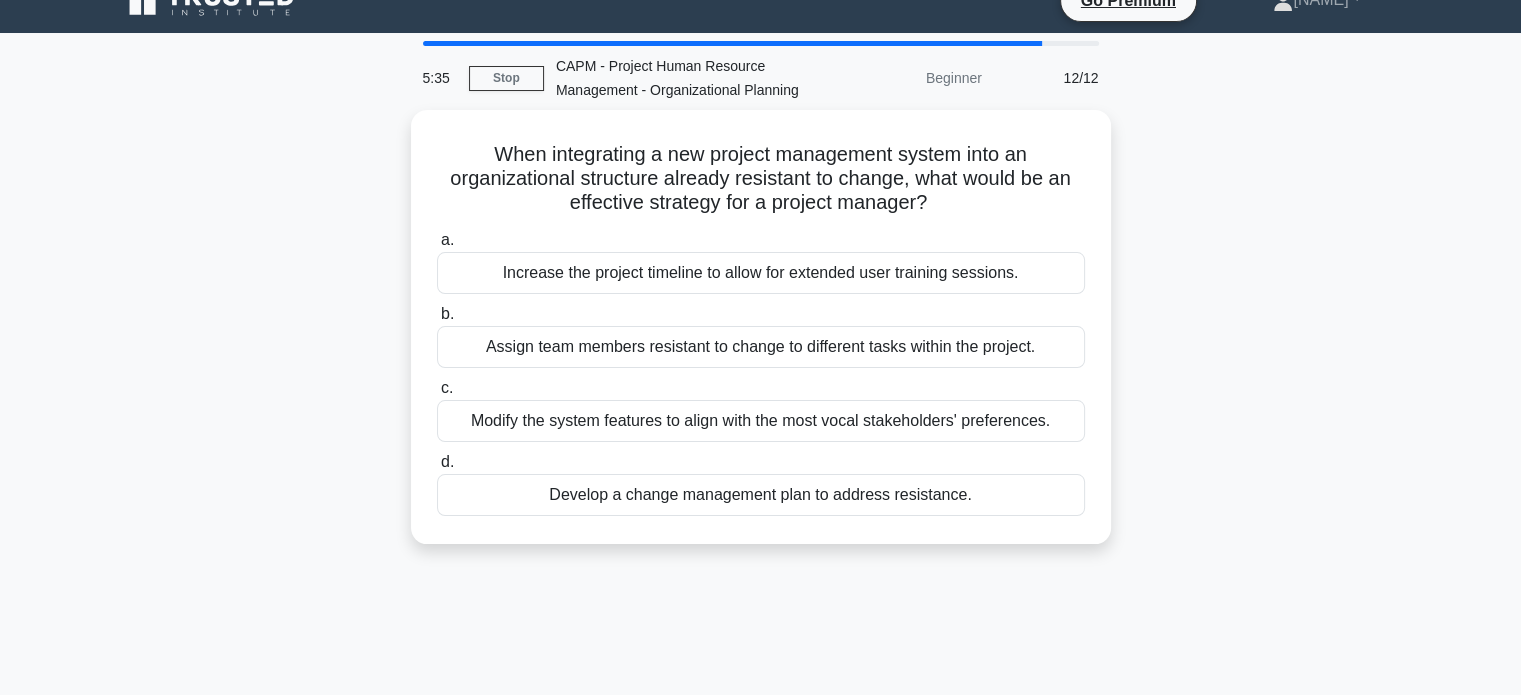 scroll, scrollTop: 0, scrollLeft: 0, axis: both 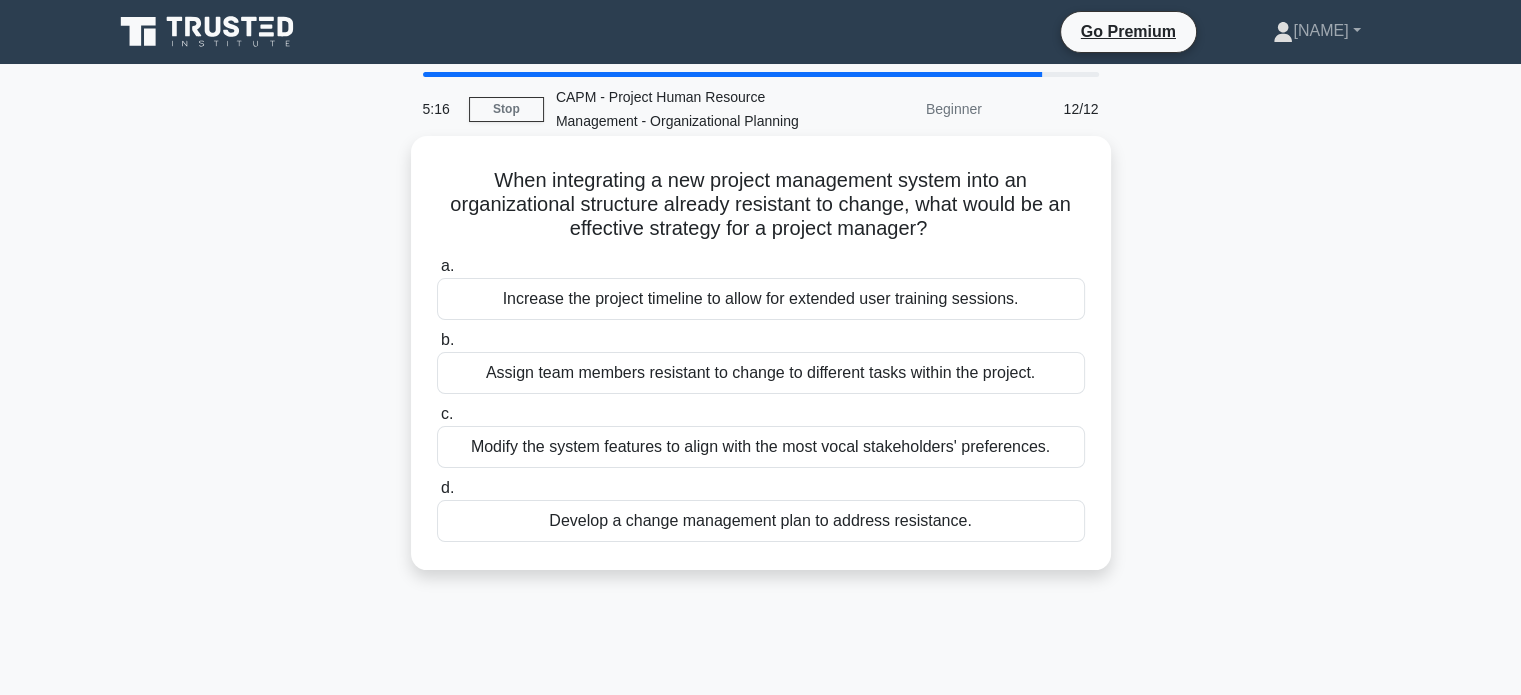 click on "Develop a change management plan to address resistance." at bounding box center (761, 521) 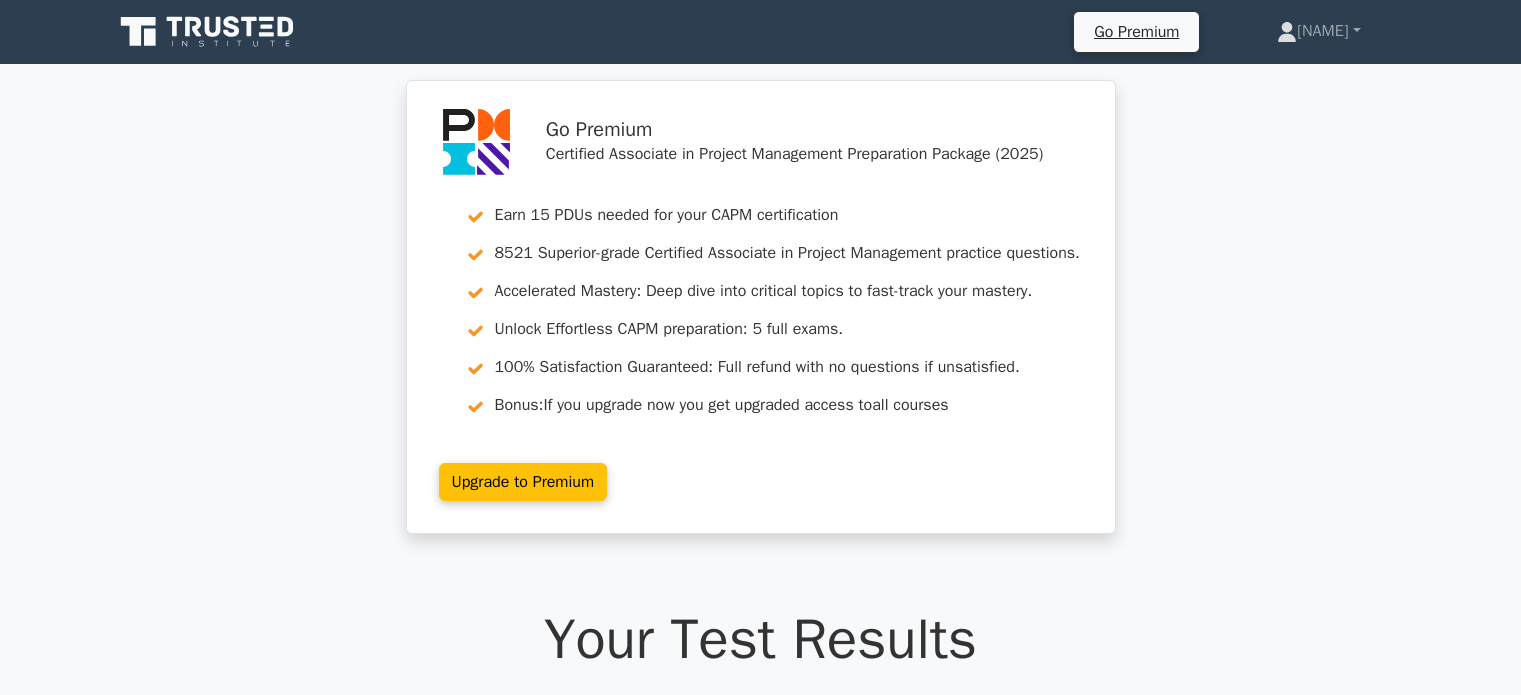 scroll, scrollTop: 0, scrollLeft: 0, axis: both 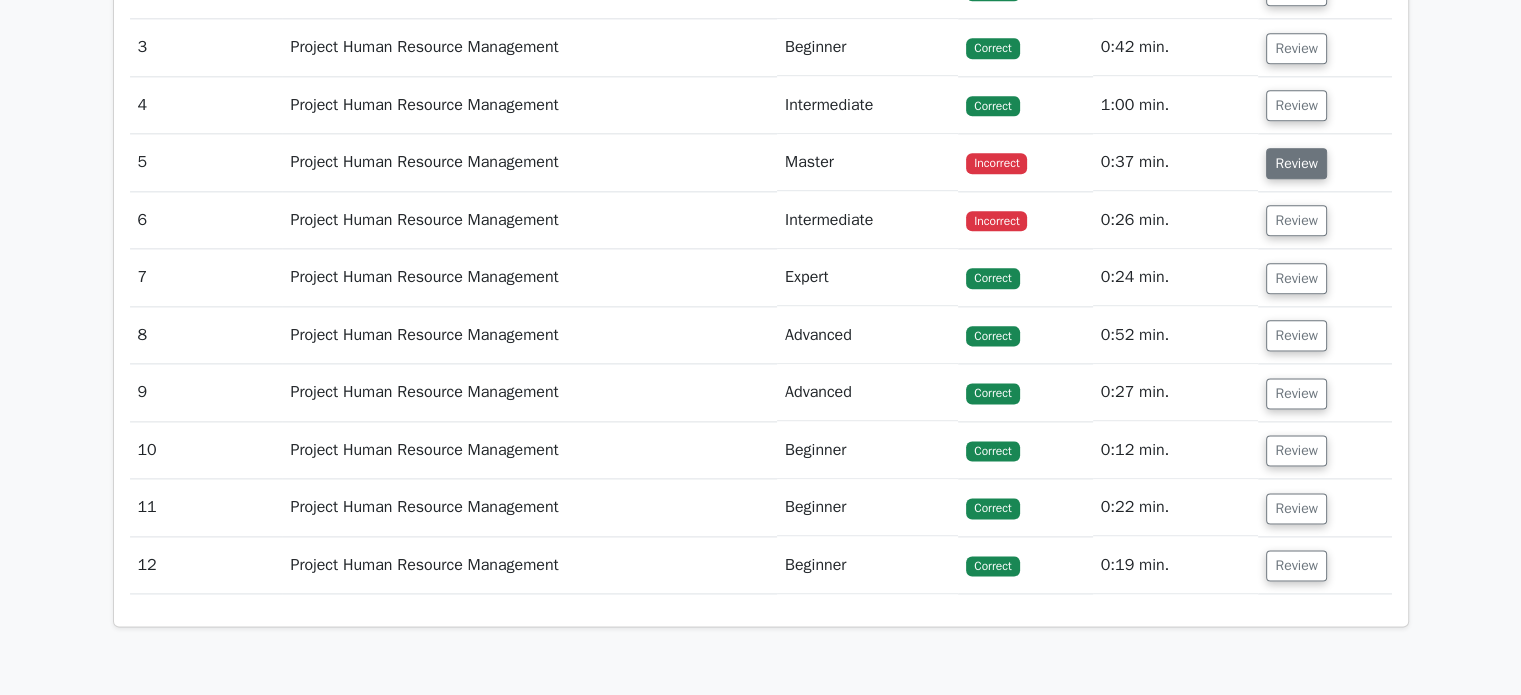 click on "Review" at bounding box center [1296, 163] 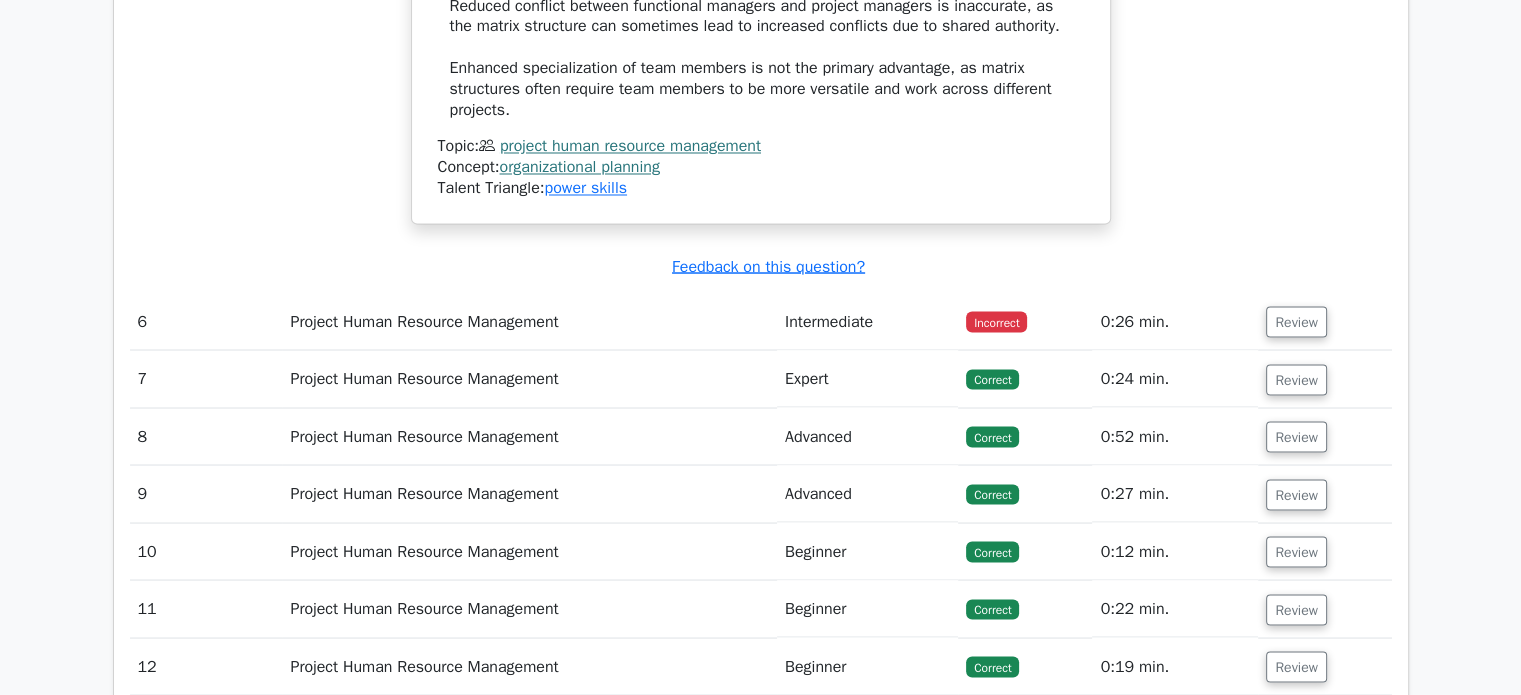 scroll, scrollTop: 3584, scrollLeft: 0, axis: vertical 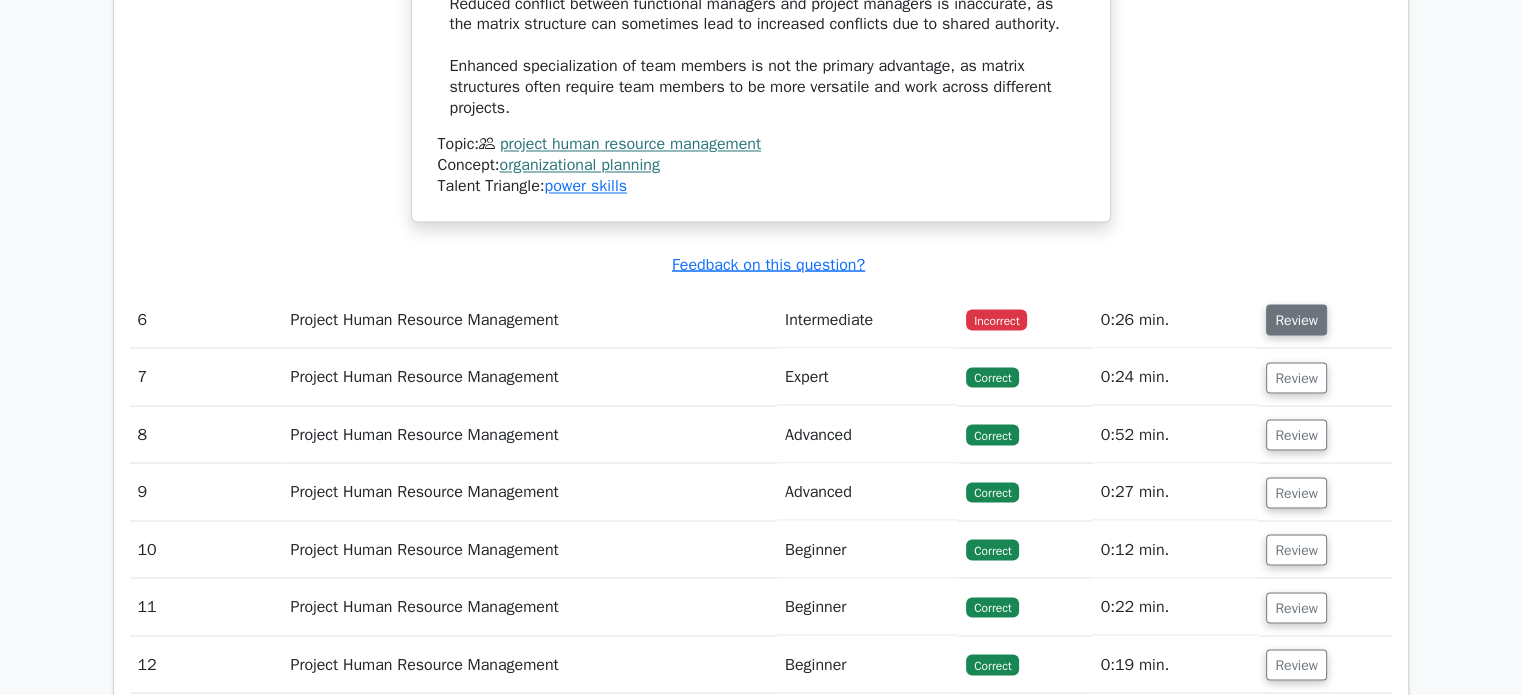 click on "Review" at bounding box center [1296, 319] 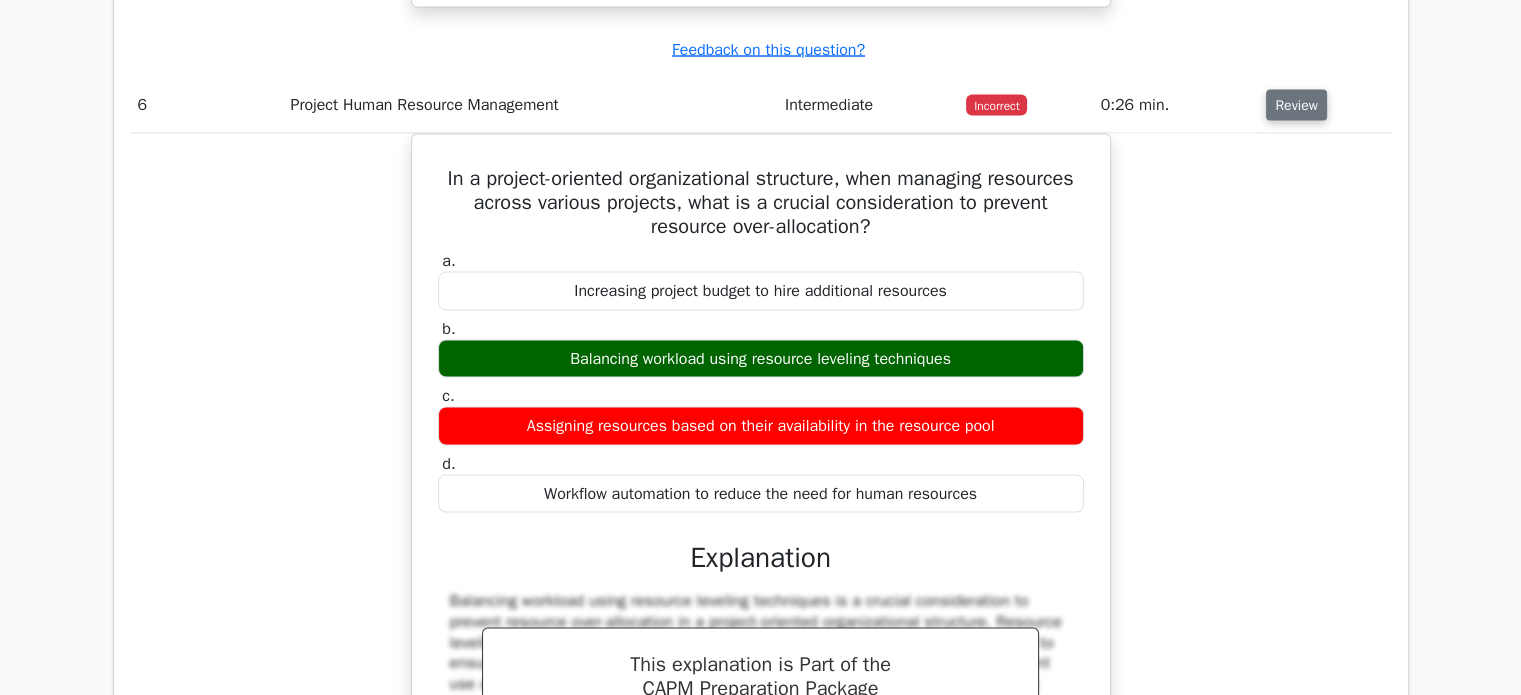 scroll, scrollTop: 3807, scrollLeft: 0, axis: vertical 